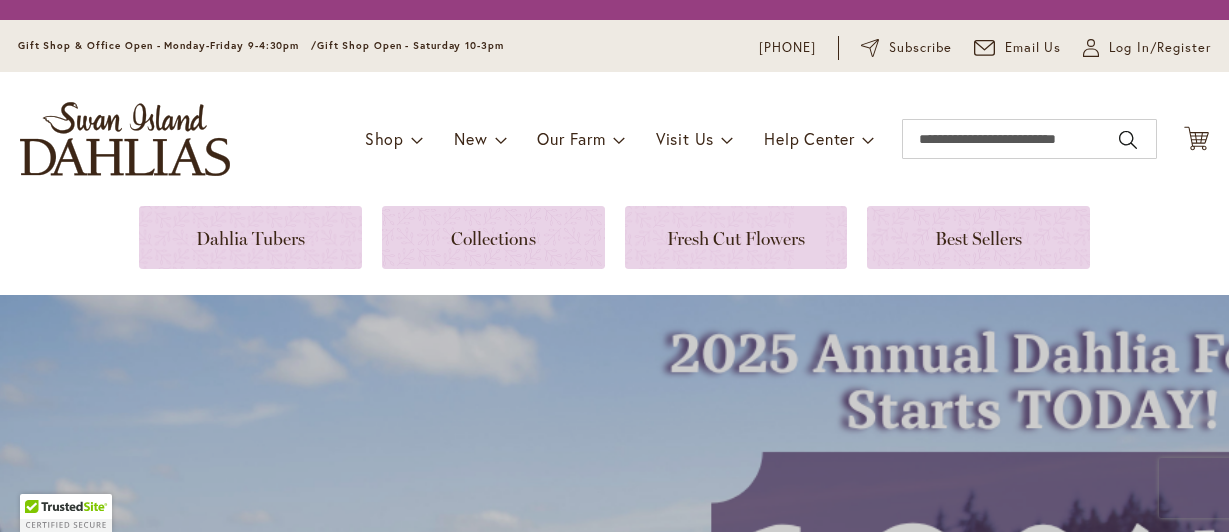 scroll, scrollTop: 0, scrollLeft: 0, axis: both 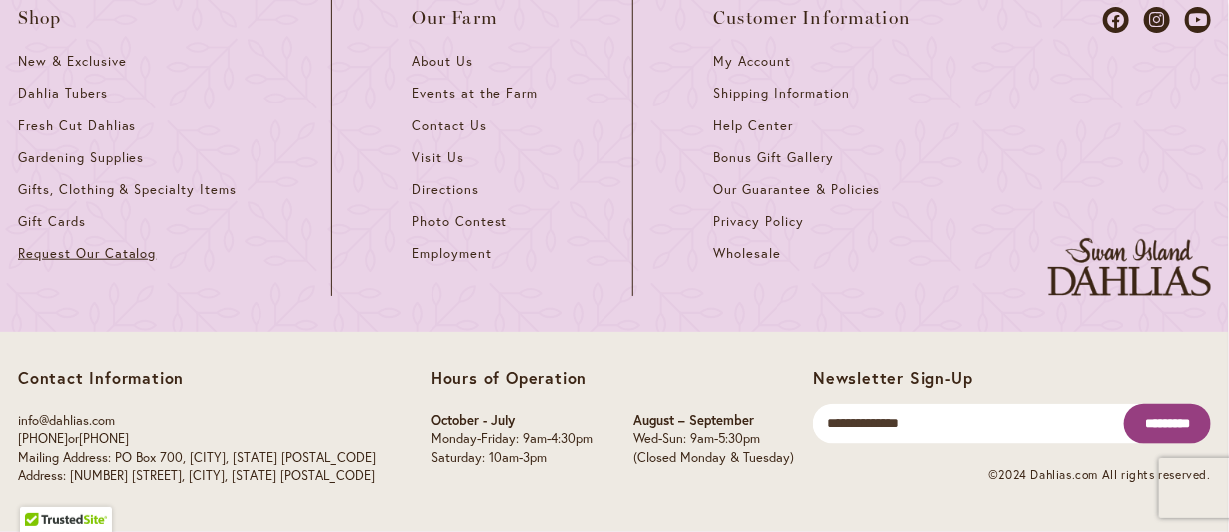 click on "Request Our Catalog" at bounding box center (87, 253) 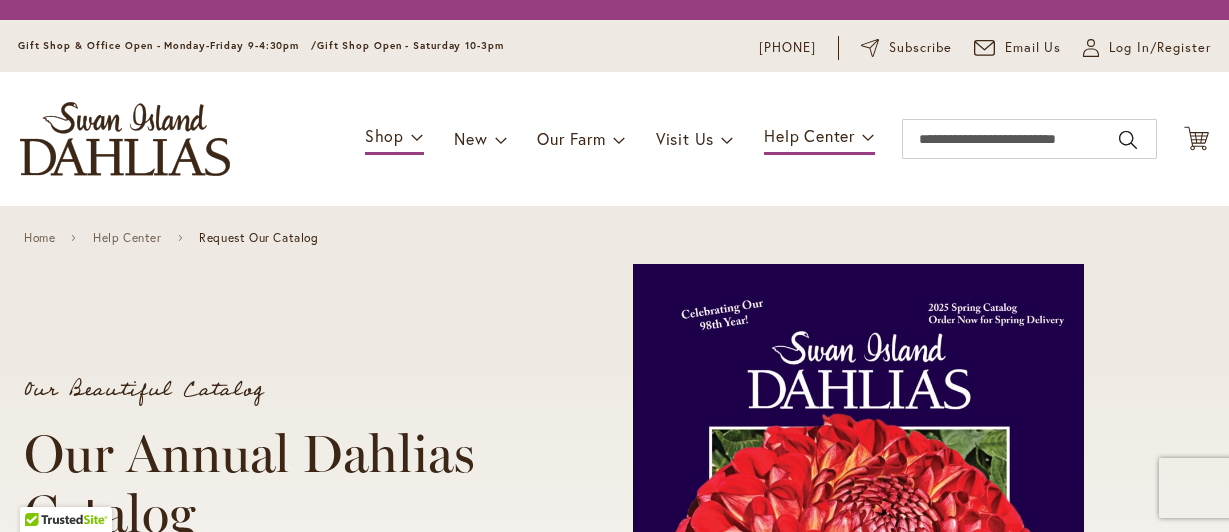 scroll, scrollTop: 0, scrollLeft: 0, axis: both 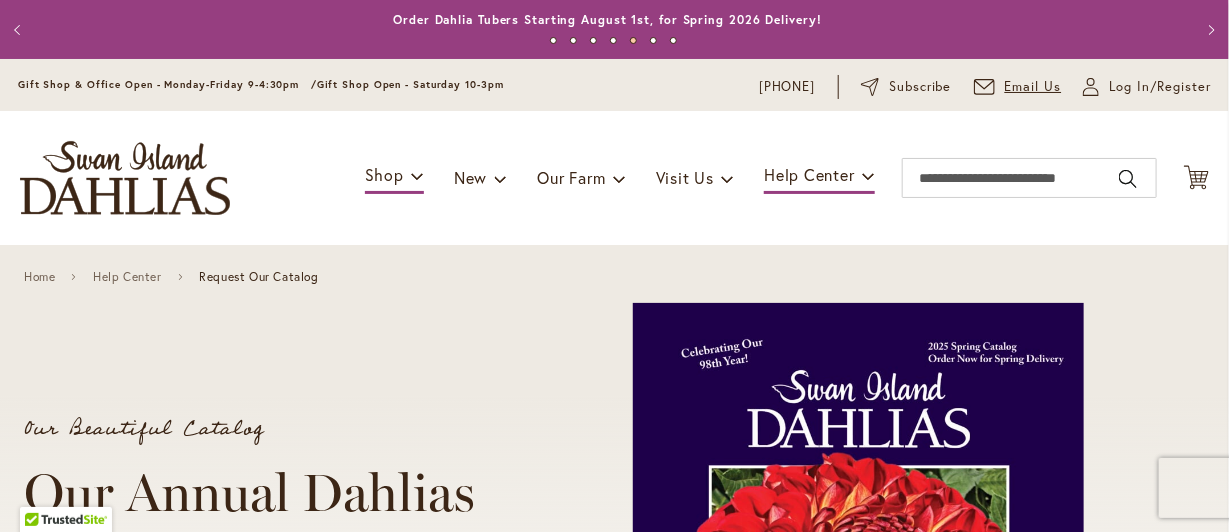 click on "Email Us" at bounding box center (1018, 87) 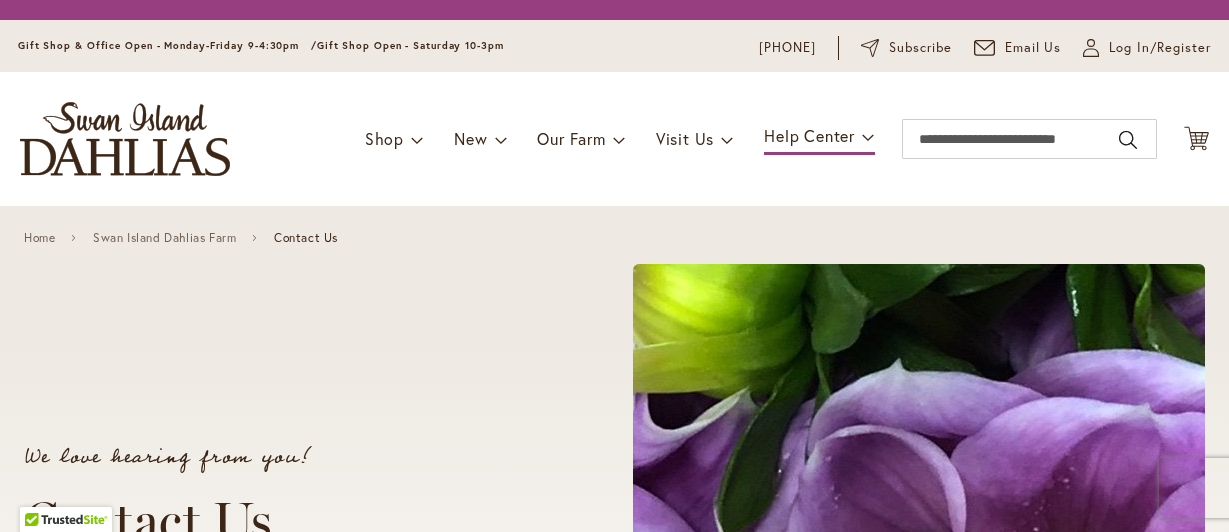 scroll, scrollTop: 0, scrollLeft: 0, axis: both 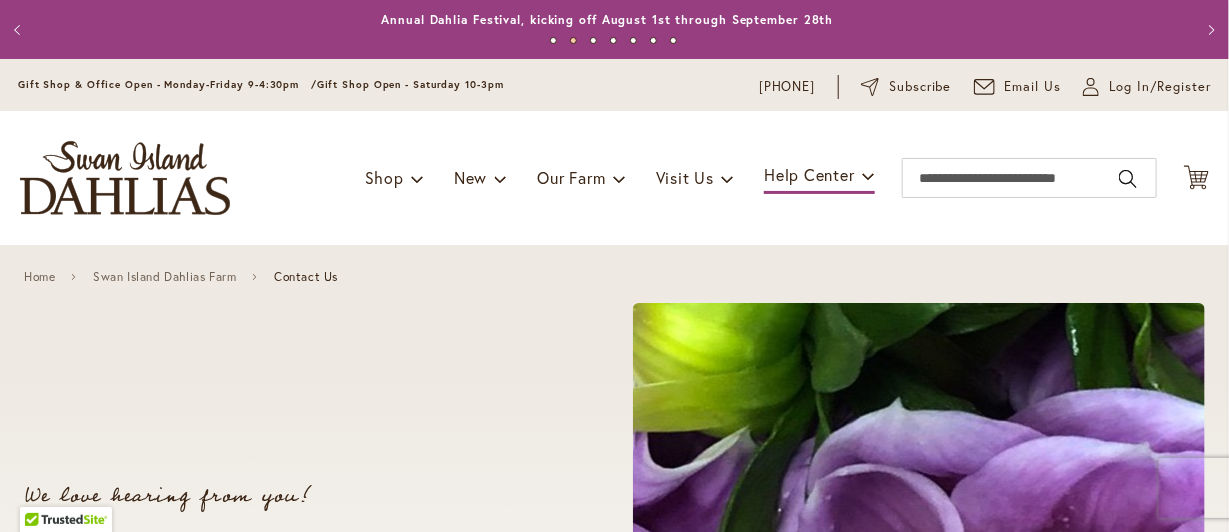 click on "Email Us" at bounding box center [1018, 87] 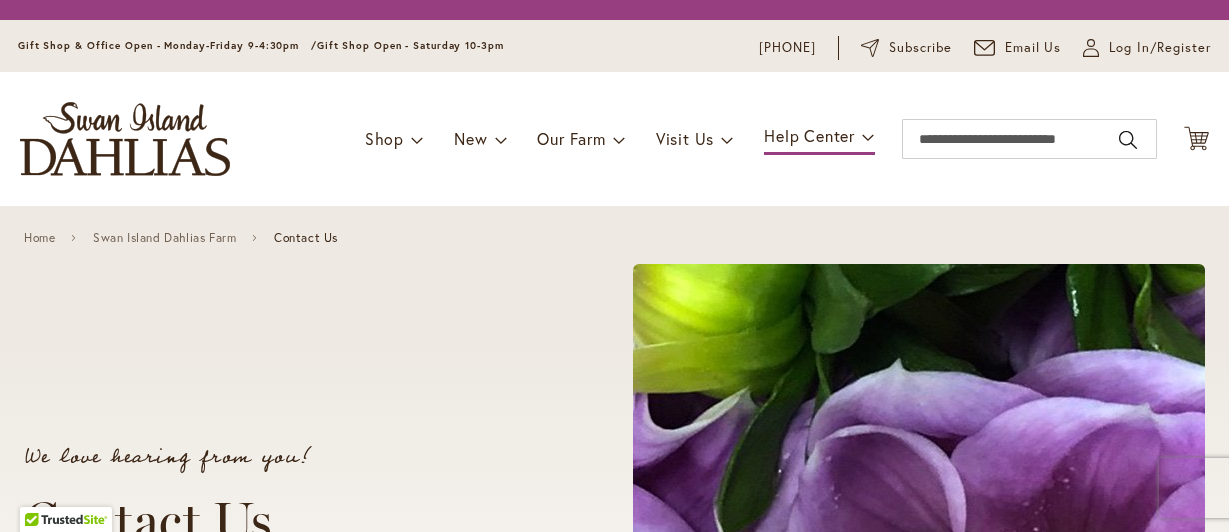scroll, scrollTop: 0, scrollLeft: 0, axis: both 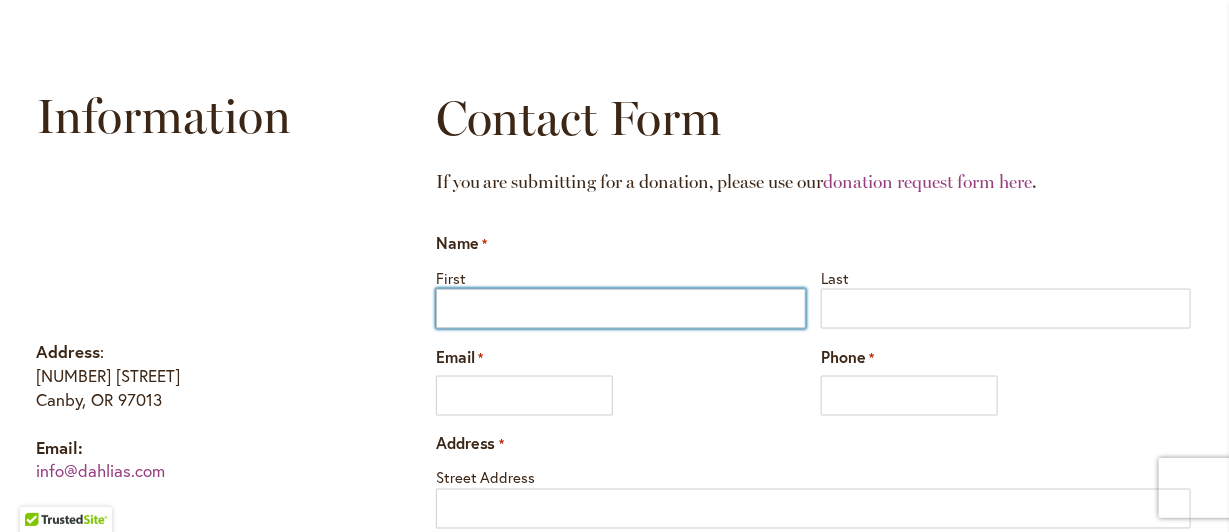 click on "First" at bounding box center (621, 309) 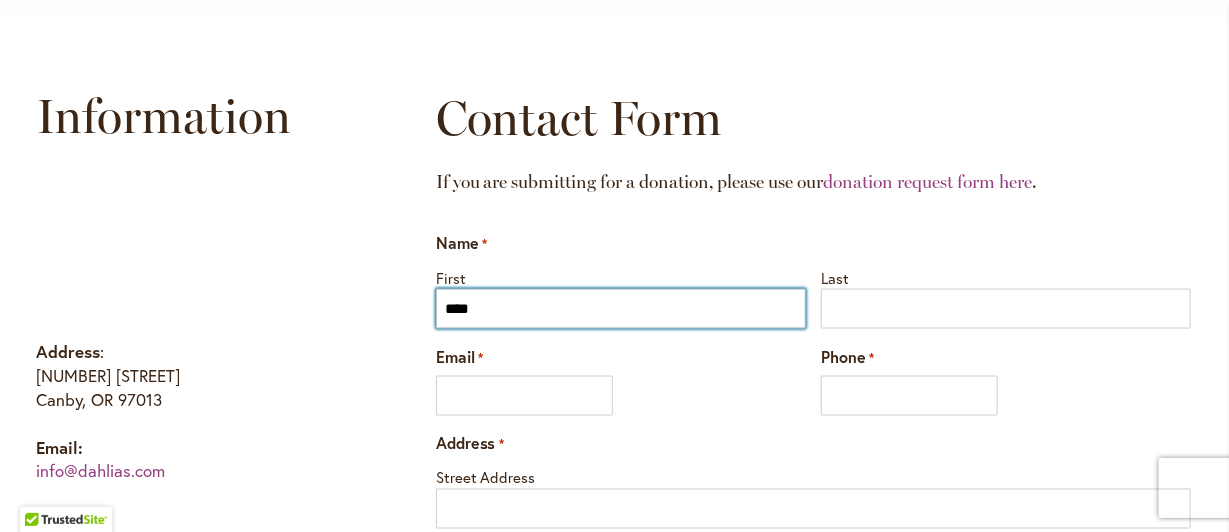 type on "******" 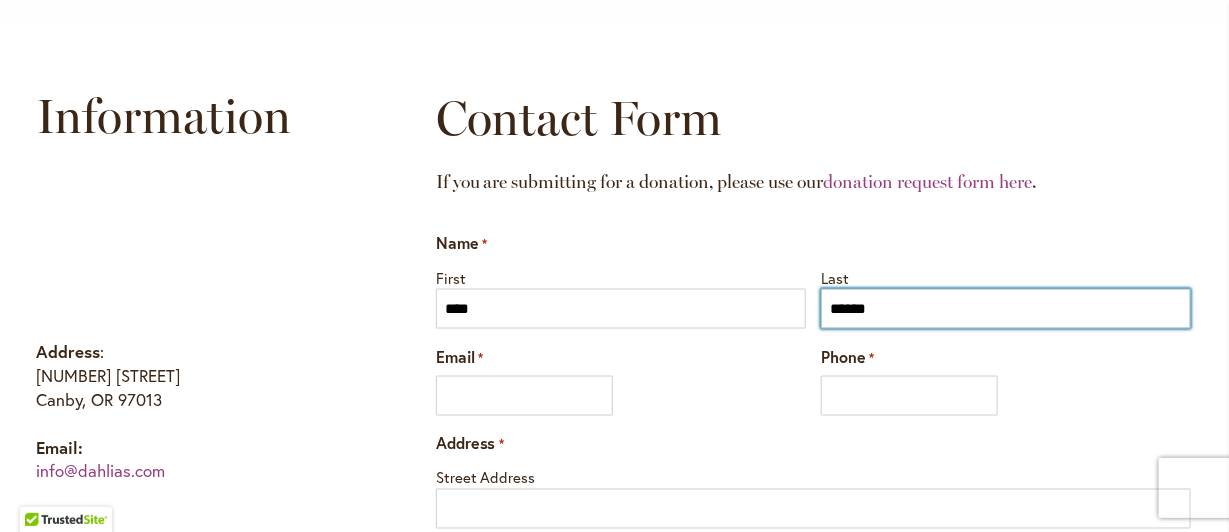 type on "**********" 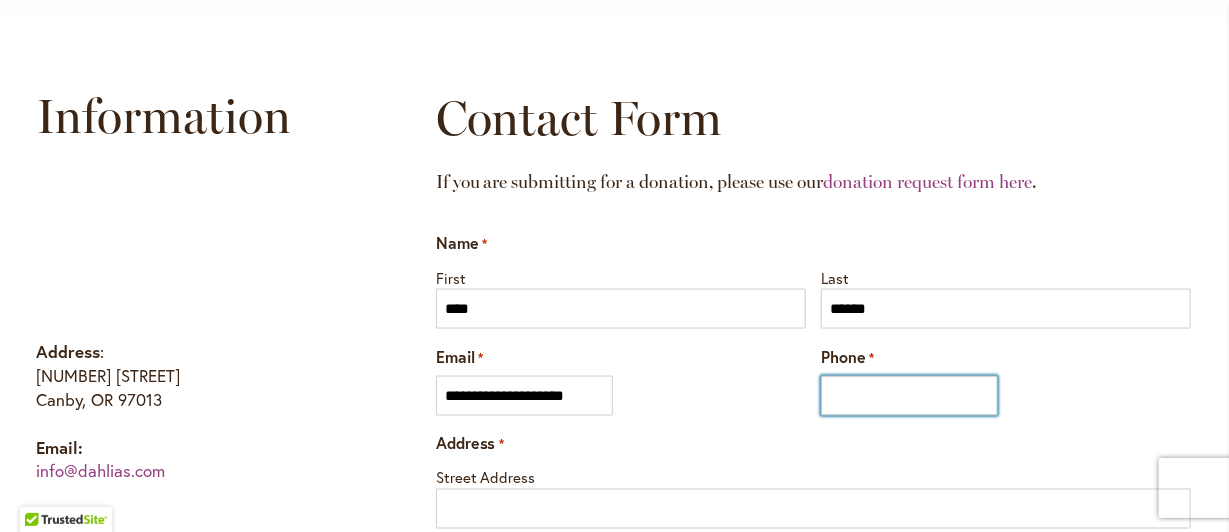 type on "**********" 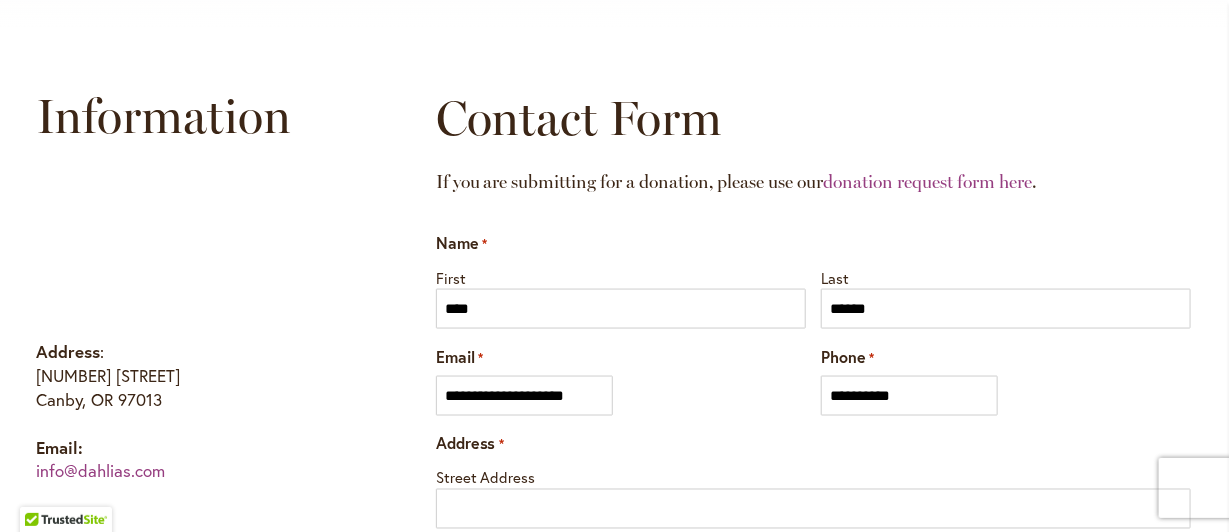 type on "**********" 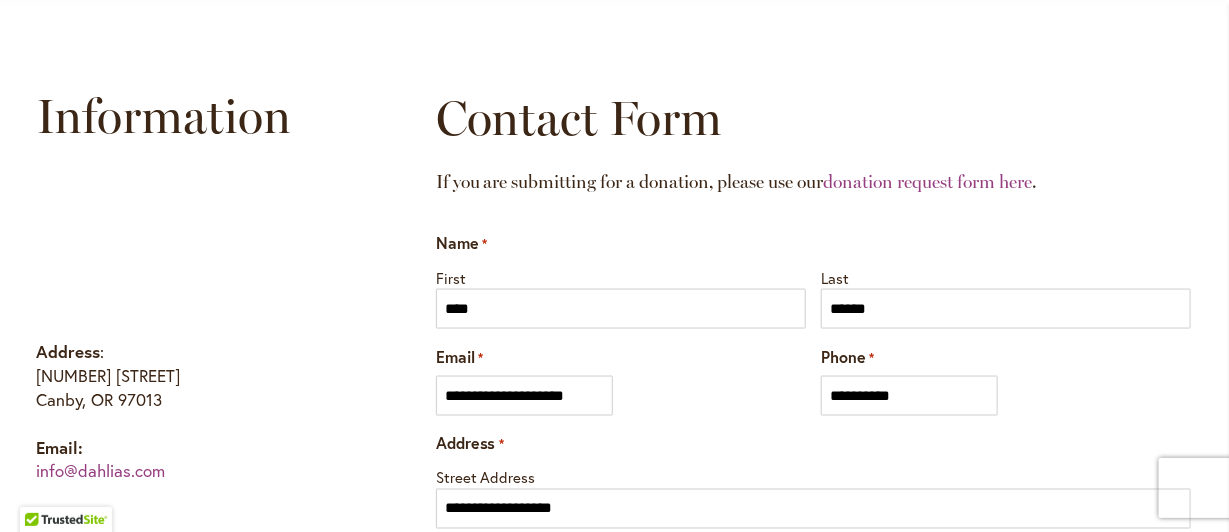 type on "**" 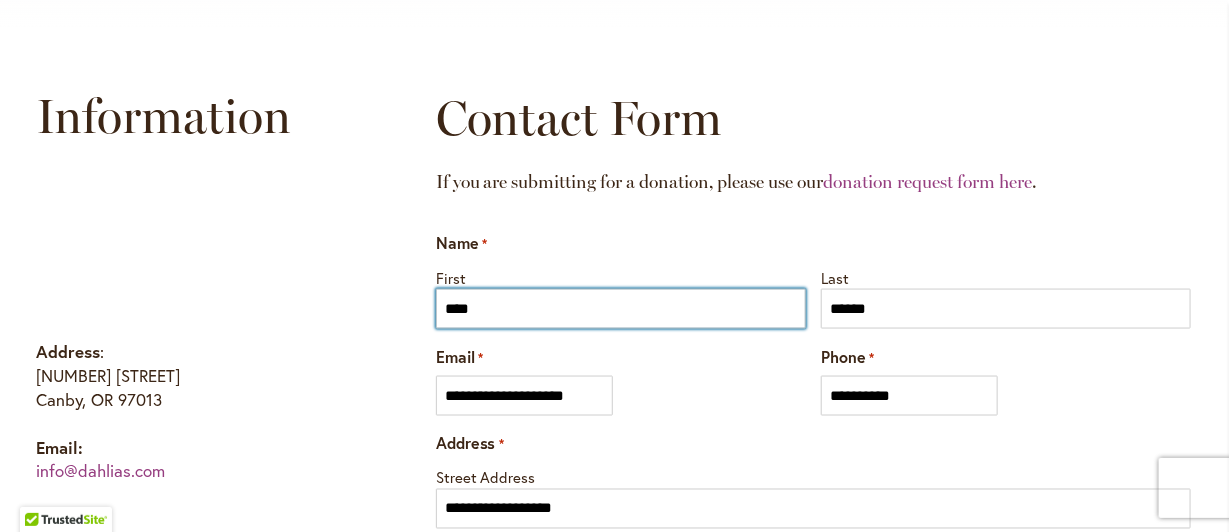 type on "**********" 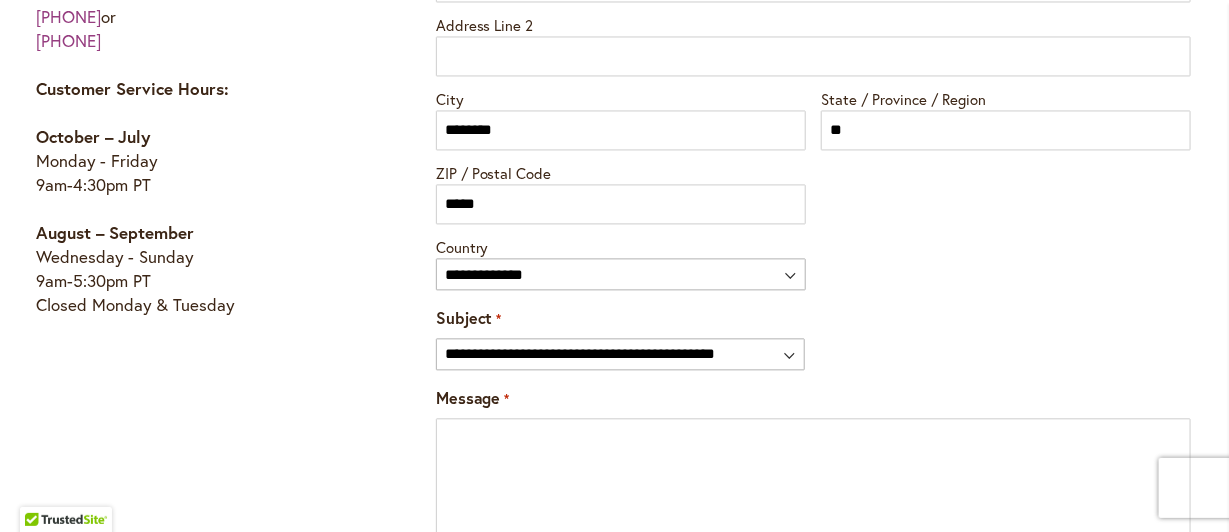 scroll, scrollTop: 1466, scrollLeft: 0, axis: vertical 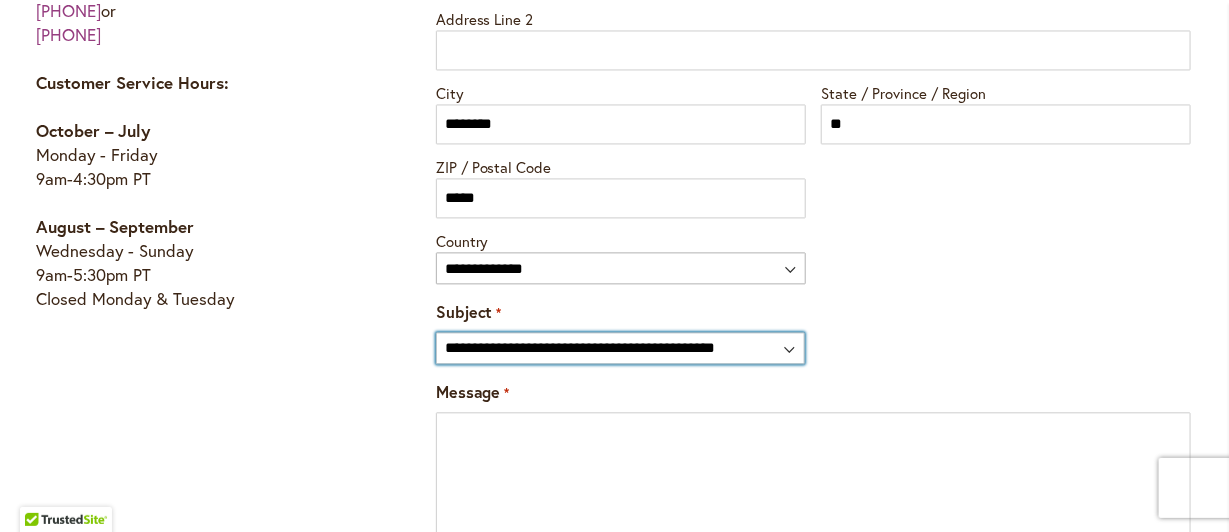 click on "**********" at bounding box center [621, 348] 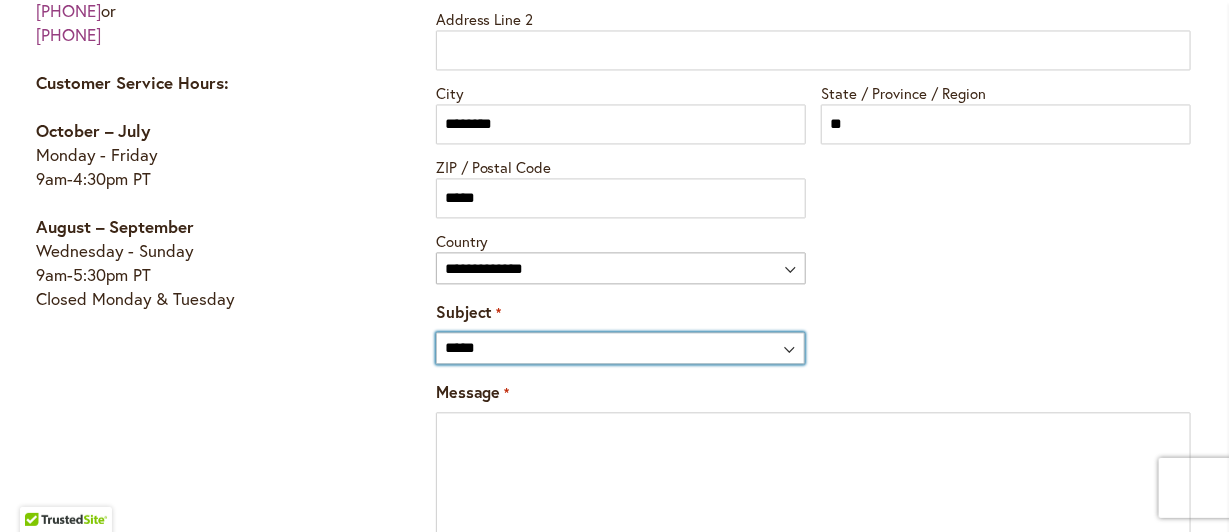click on "**********" at bounding box center (621, 348) 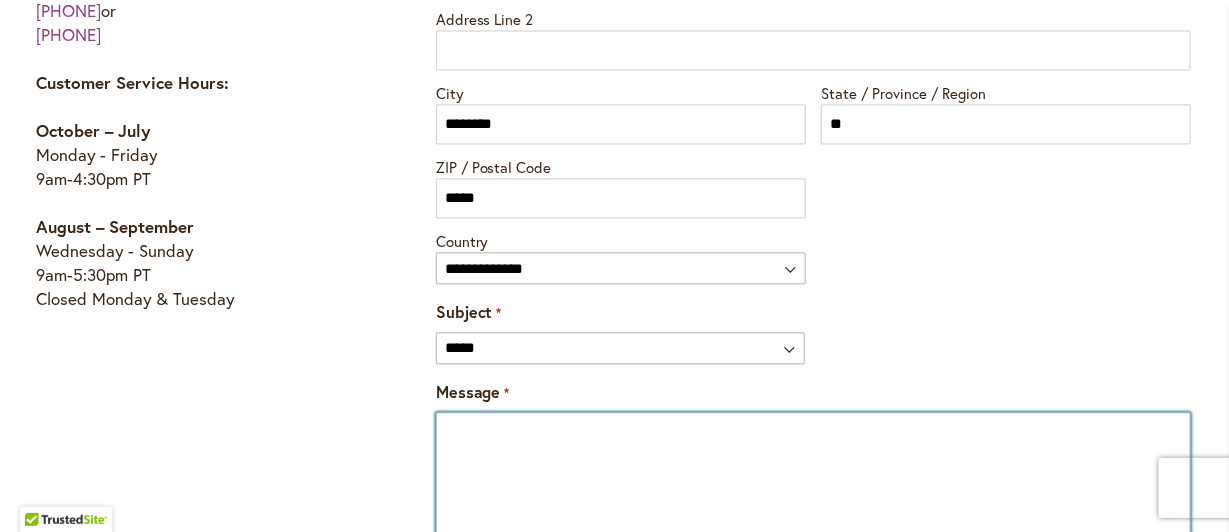 click on "Message *" at bounding box center (813, 508) 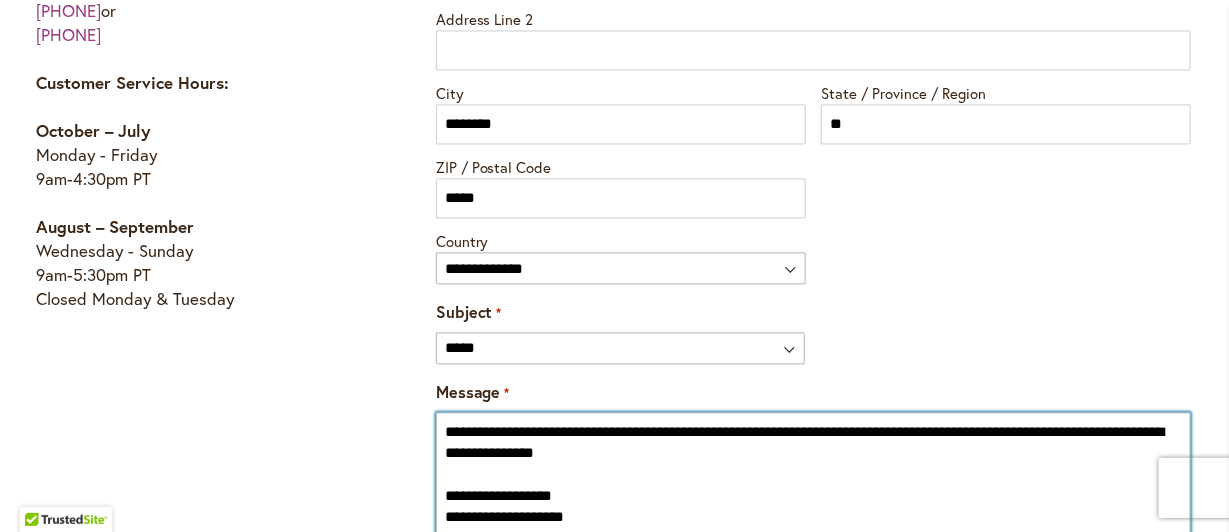 scroll, scrollTop: 1866, scrollLeft: 0, axis: vertical 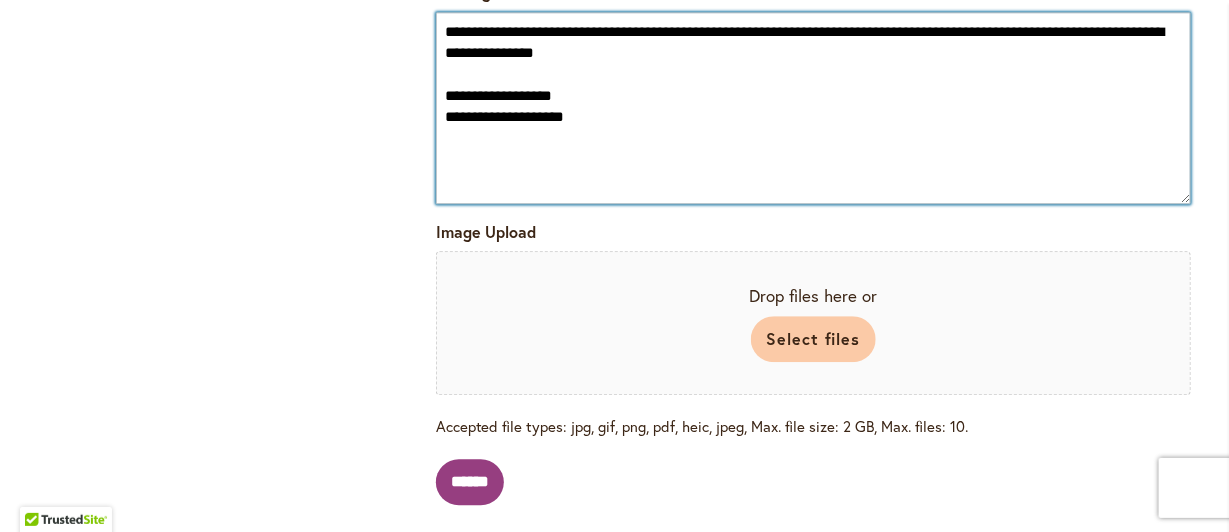 type on "**********" 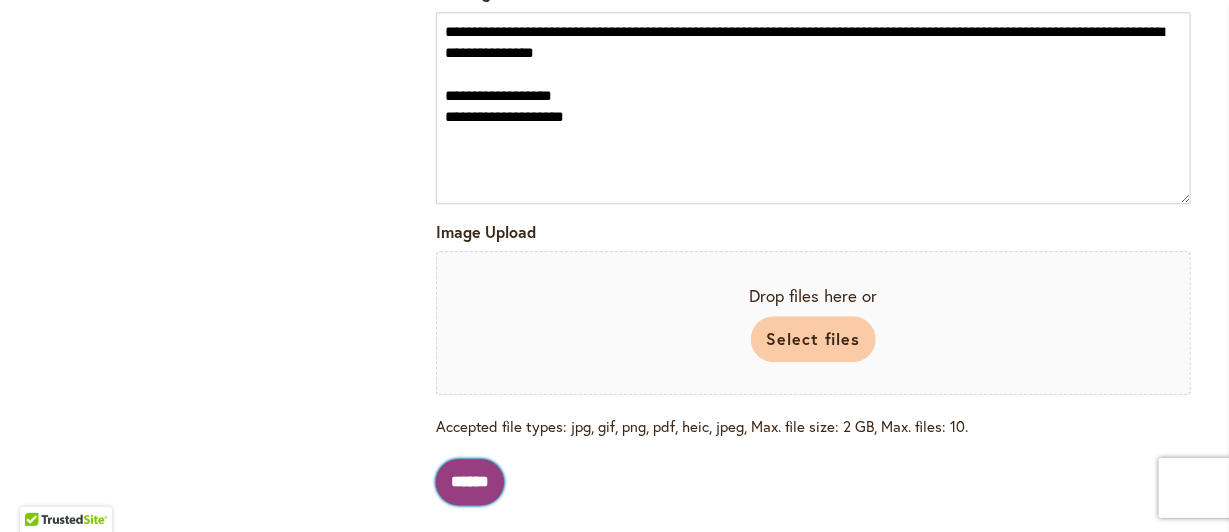 click on "******" at bounding box center (470, 482) 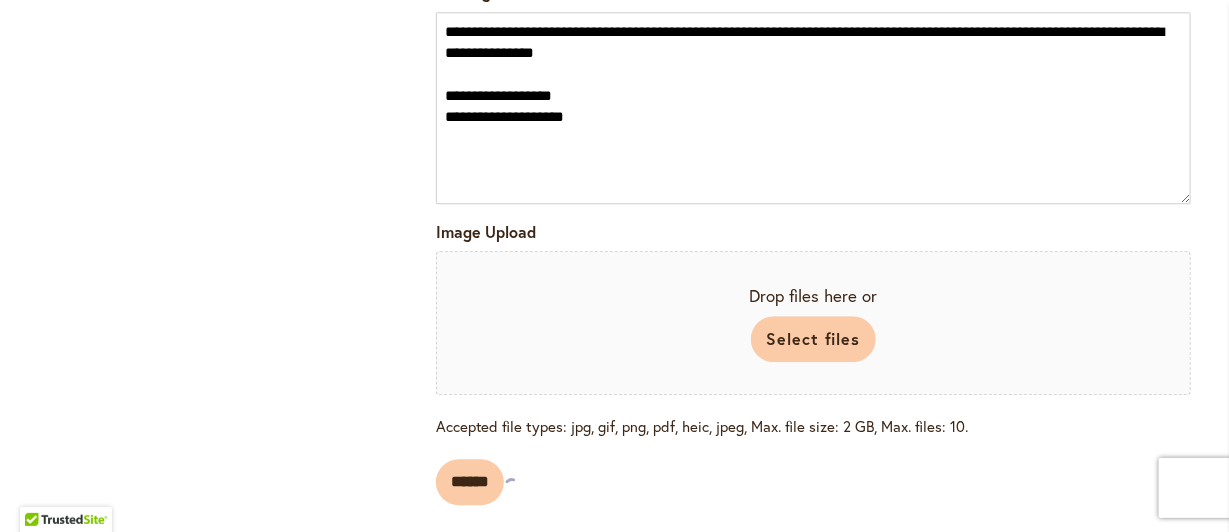 scroll, scrollTop: 0, scrollLeft: 0, axis: both 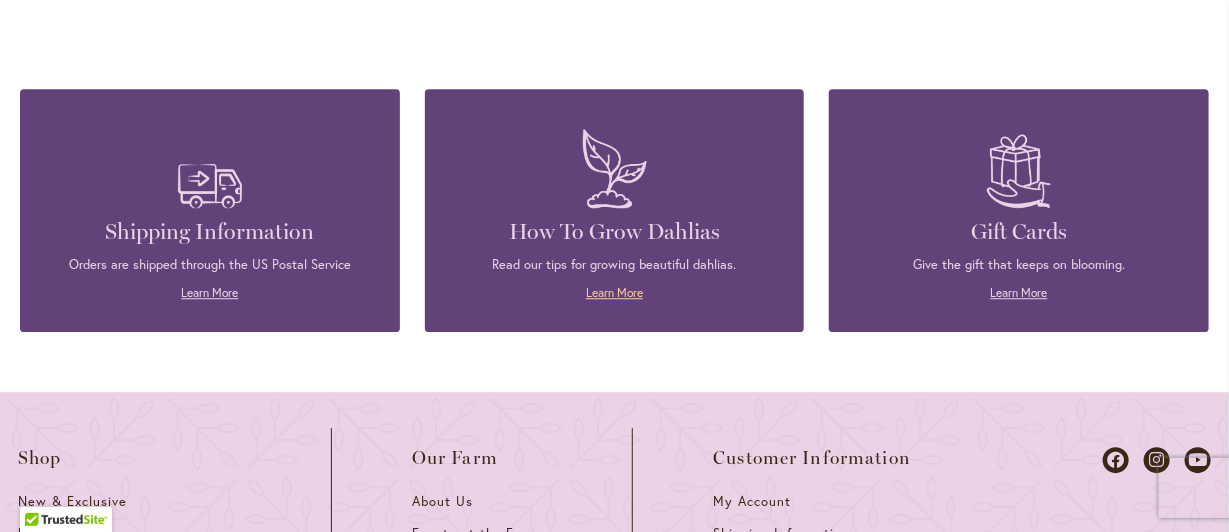 click on "Learn More" at bounding box center [614, 292] 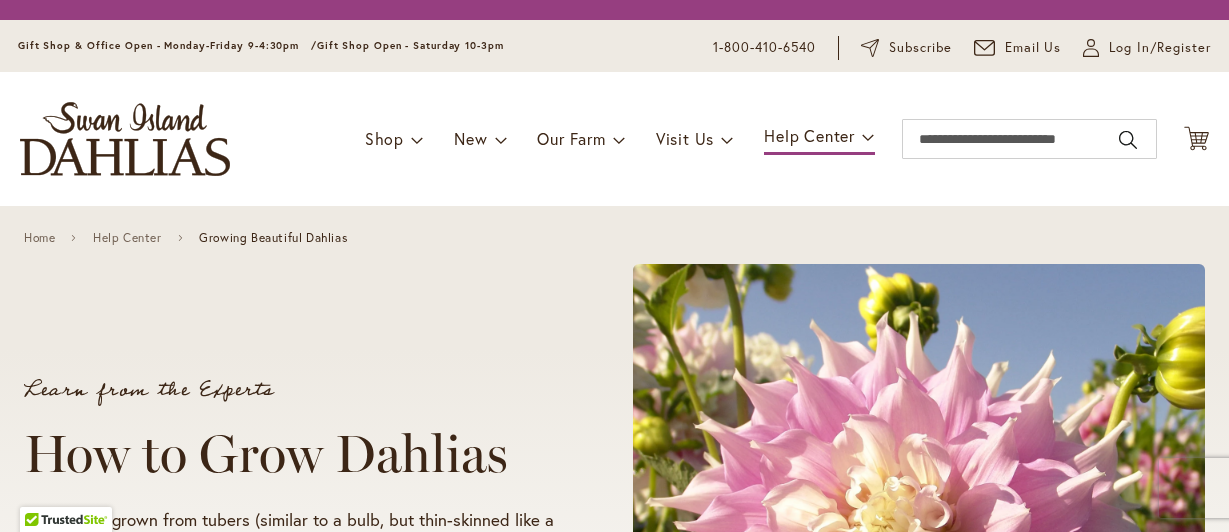 scroll, scrollTop: 0, scrollLeft: 0, axis: both 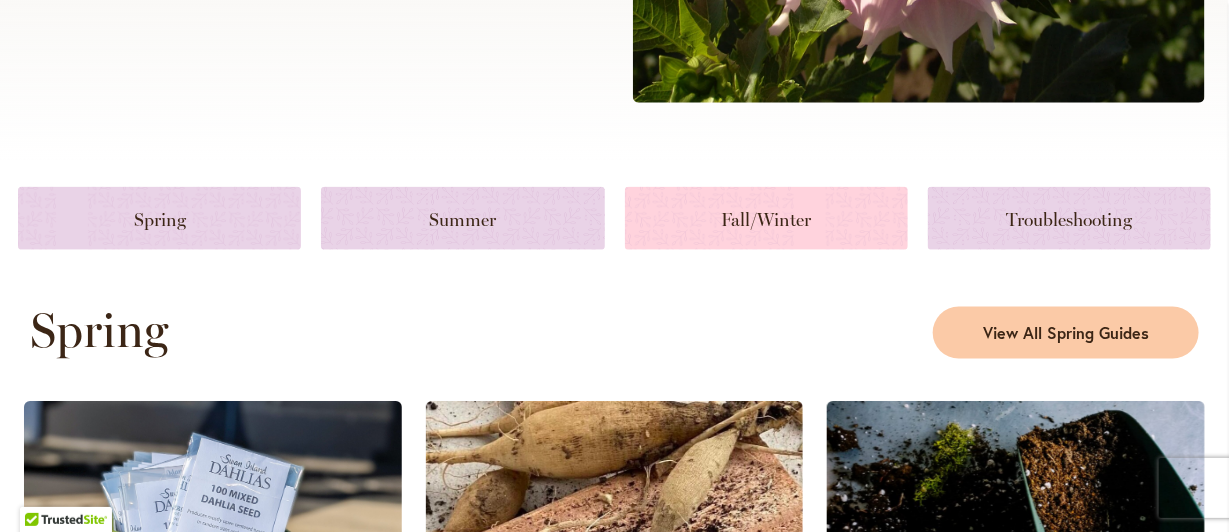 click at bounding box center (766, 218) 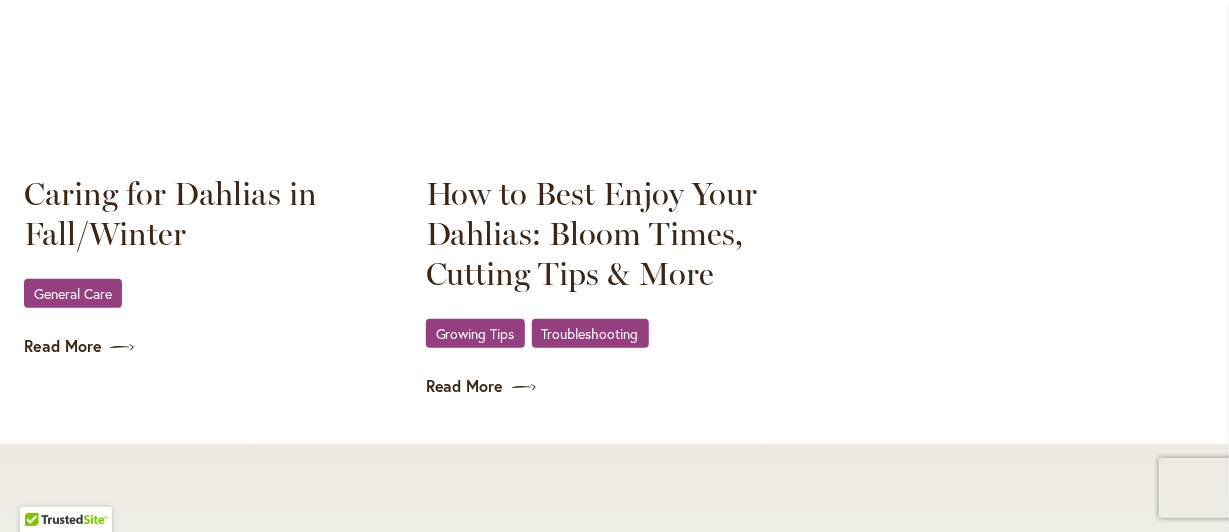 scroll, scrollTop: 3111, scrollLeft: 0, axis: vertical 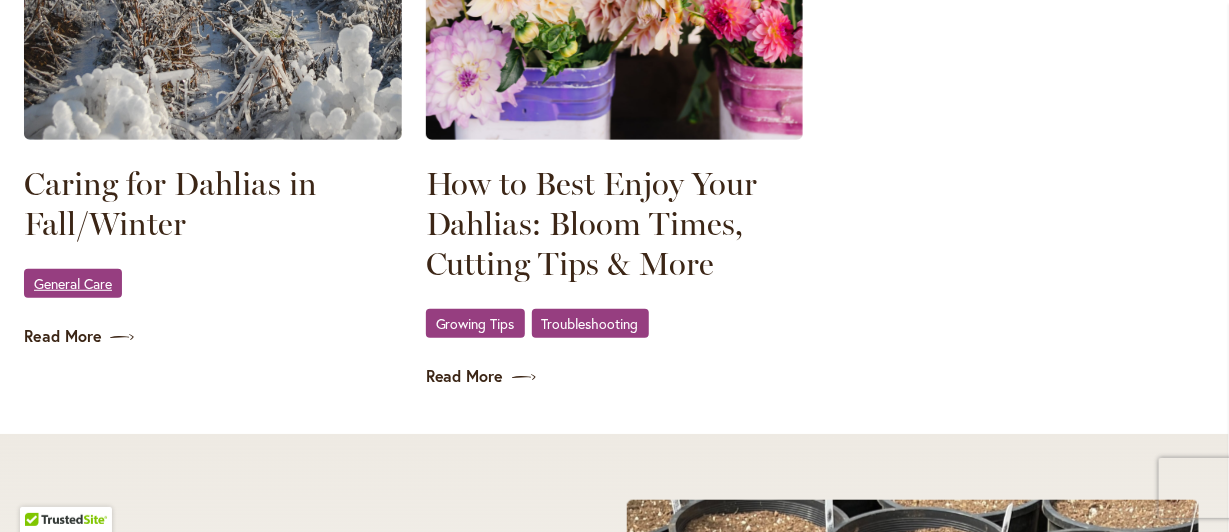 click on "General Care" at bounding box center (73, 283) 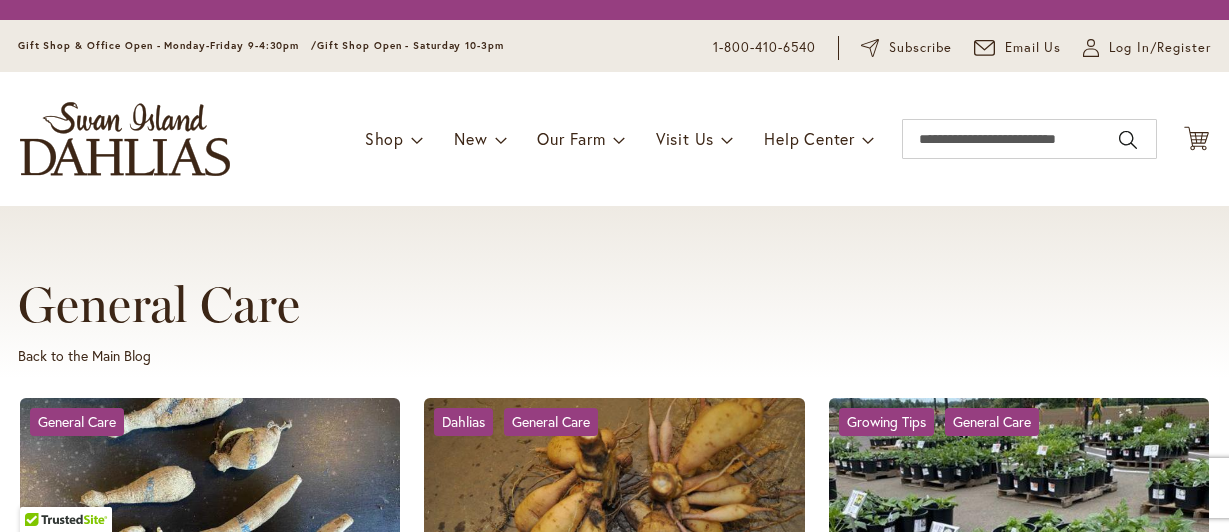 scroll, scrollTop: 0, scrollLeft: 0, axis: both 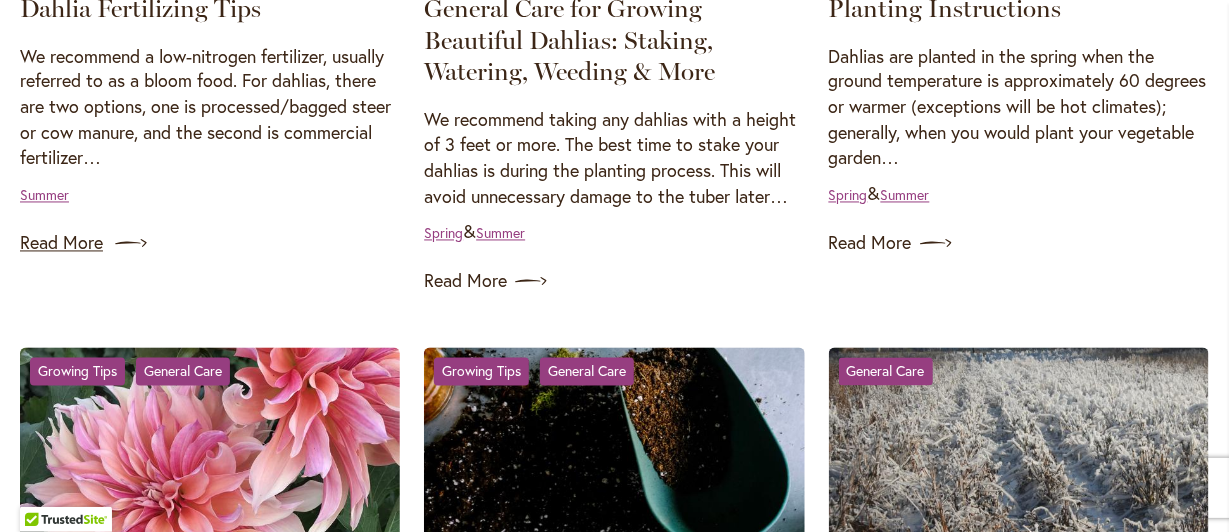 click on "Read More" at bounding box center [210, 244] 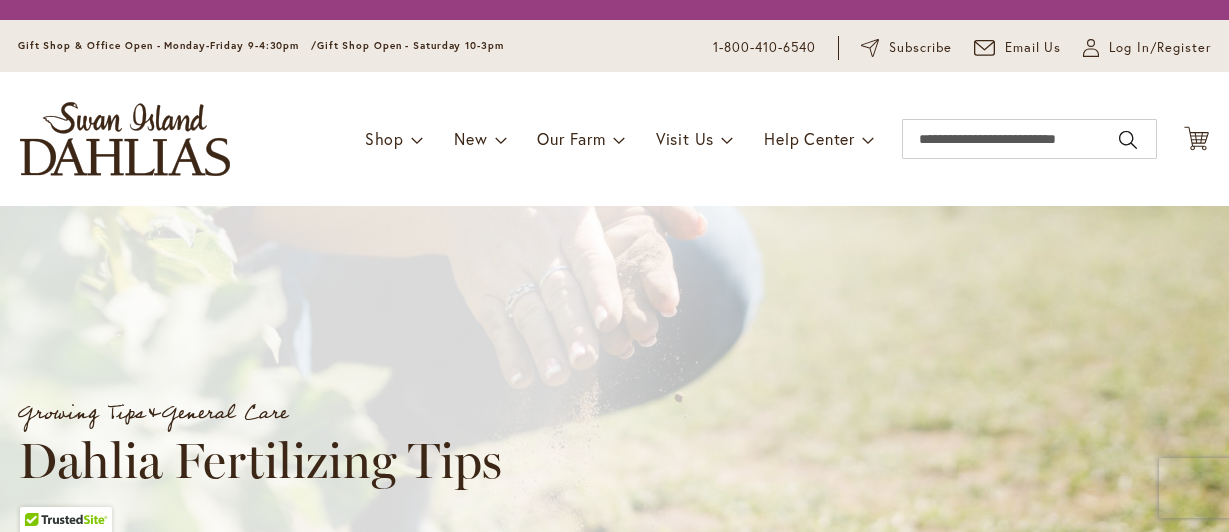 scroll, scrollTop: 0, scrollLeft: 0, axis: both 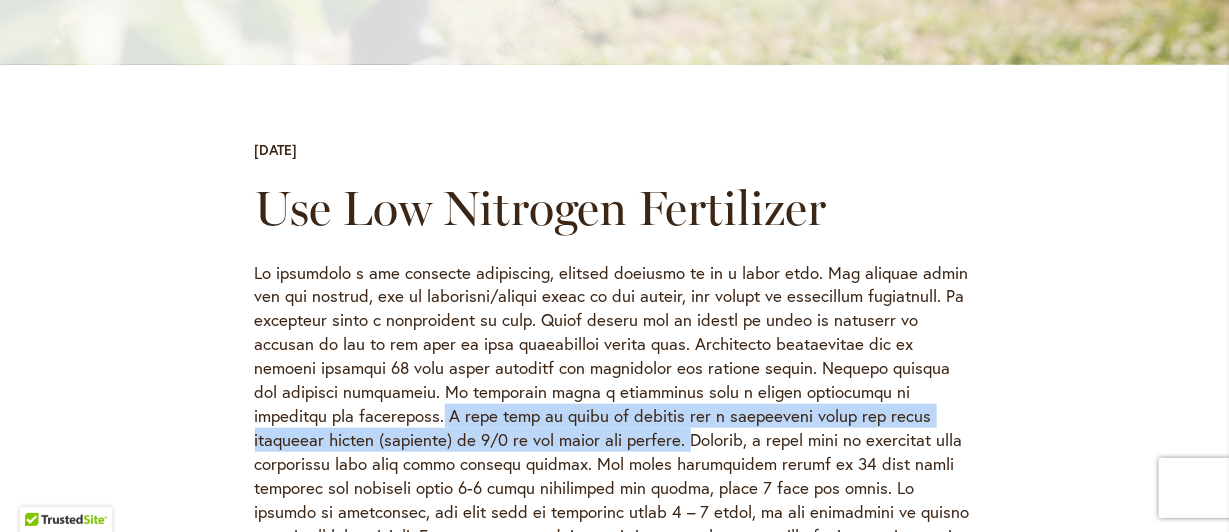 drag, startPoint x: 337, startPoint y: 420, endPoint x: 568, endPoint y: 437, distance: 231.6247 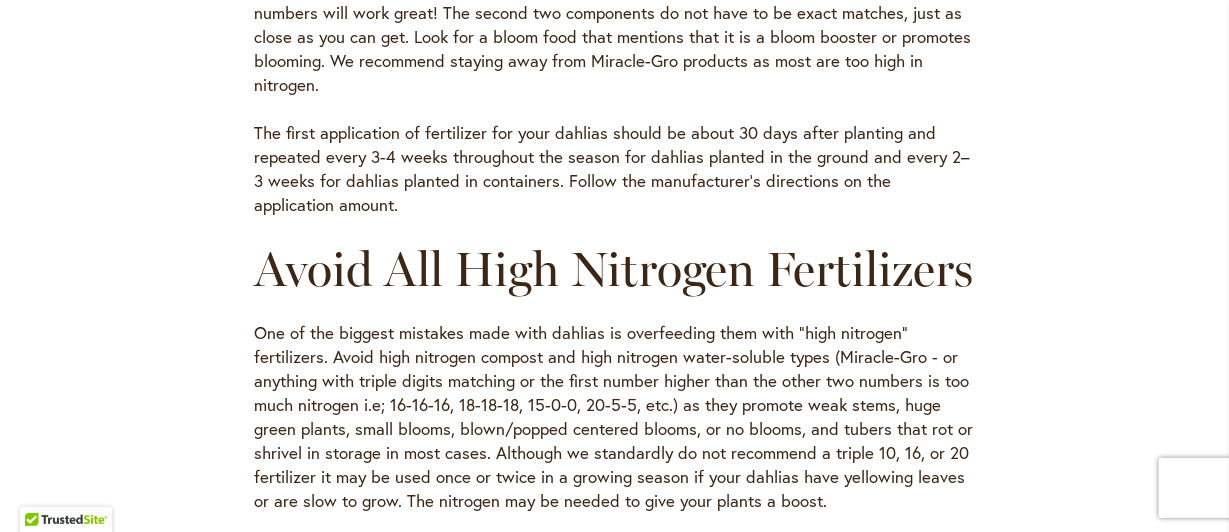 scroll, scrollTop: 1200, scrollLeft: 0, axis: vertical 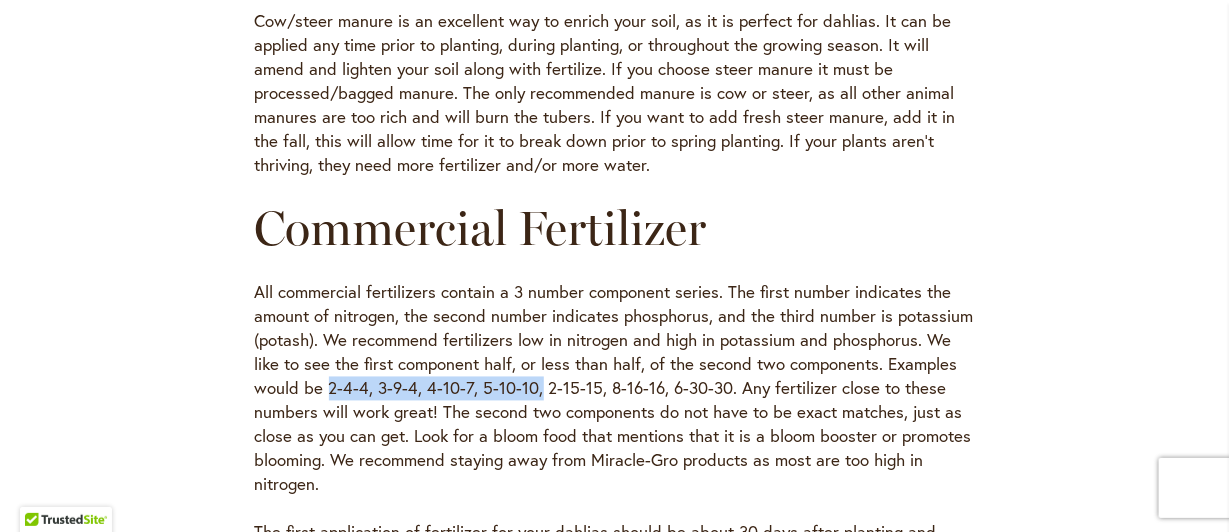 drag, startPoint x: 322, startPoint y: 389, endPoint x: 530, endPoint y: 396, distance: 208.11775 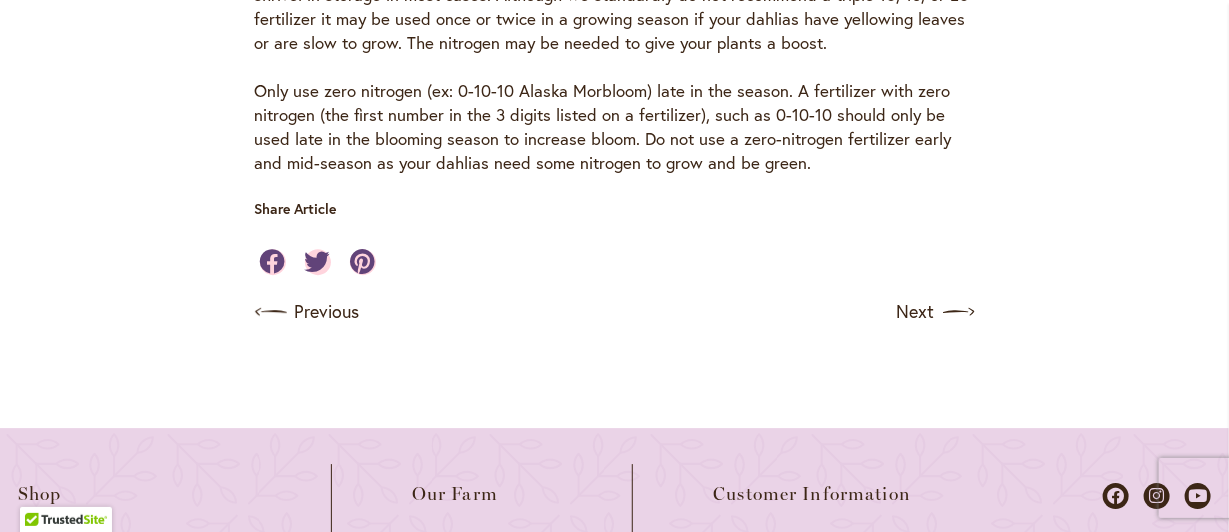 scroll, scrollTop: 1733, scrollLeft: 0, axis: vertical 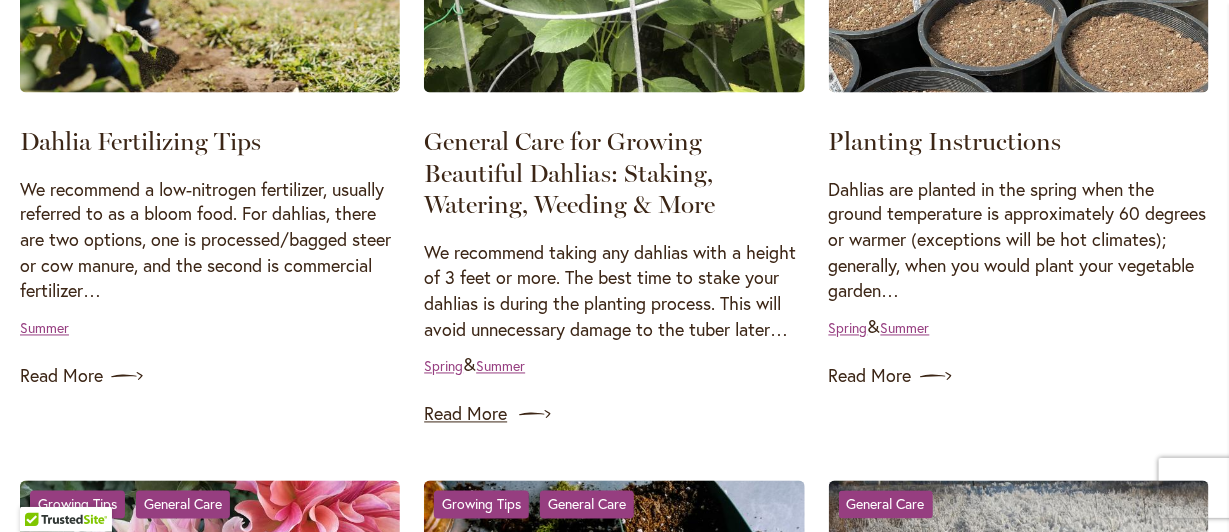 click on "Read More" at bounding box center (614, 415) 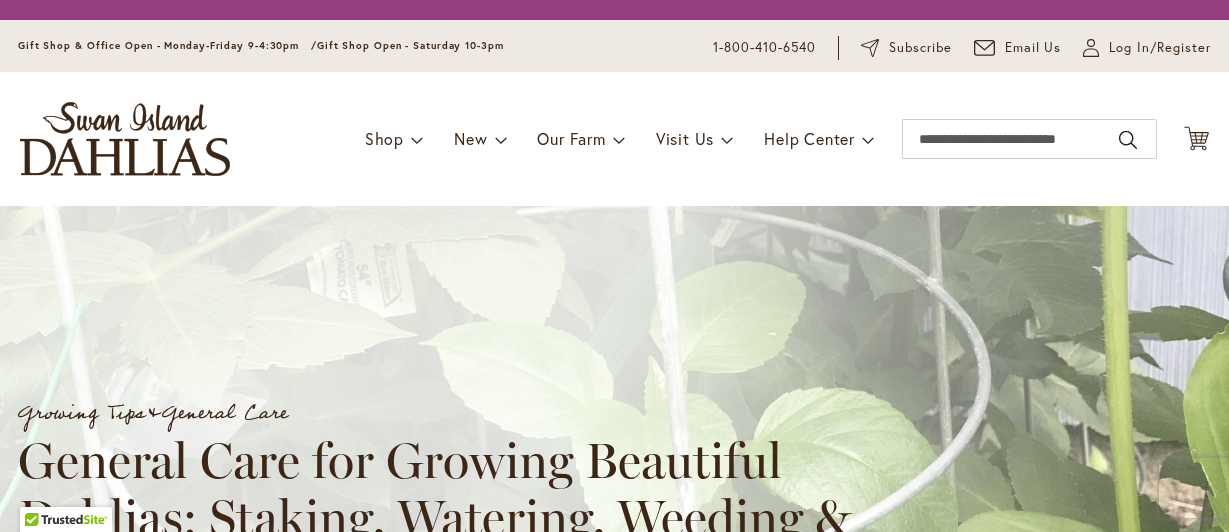 scroll, scrollTop: 0, scrollLeft: 0, axis: both 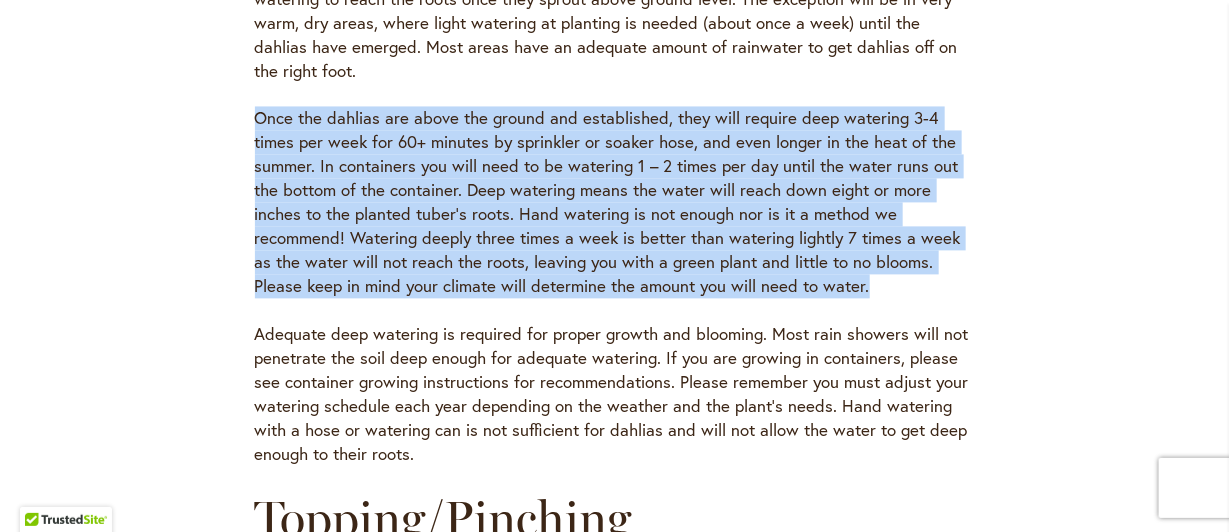 drag, startPoint x: 252, startPoint y: 115, endPoint x: 904, endPoint y: 291, distance: 675.337 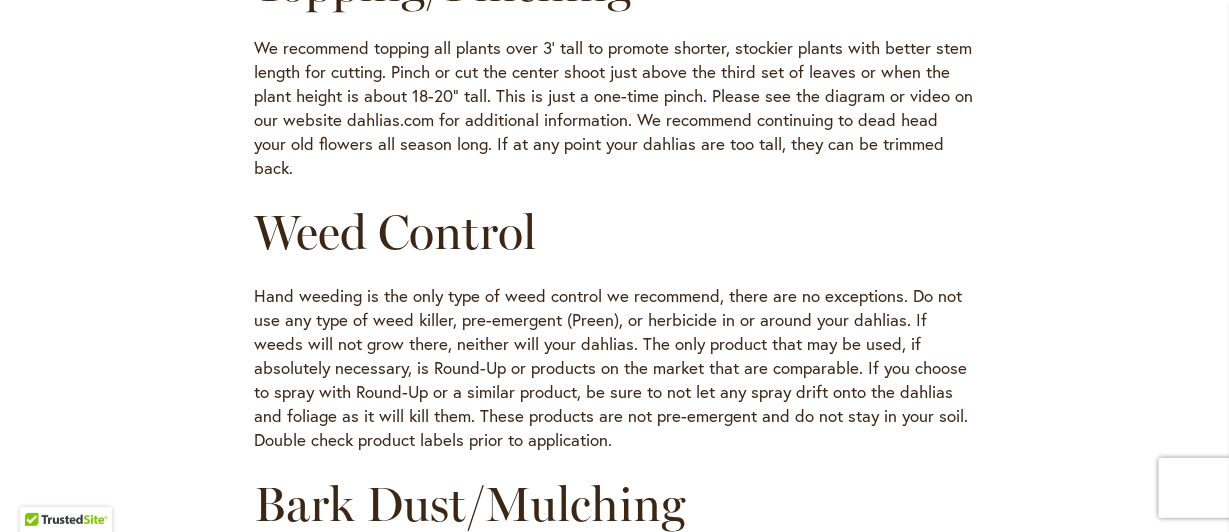 scroll, scrollTop: 1733, scrollLeft: 0, axis: vertical 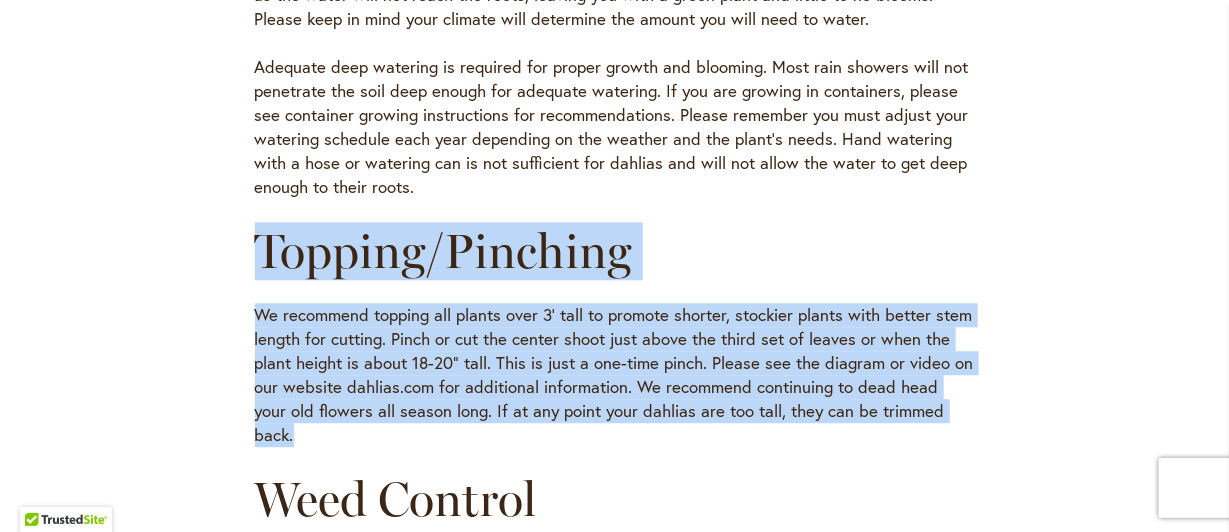 drag, startPoint x: 254, startPoint y: 253, endPoint x: 949, endPoint y: 409, distance: 712.2928 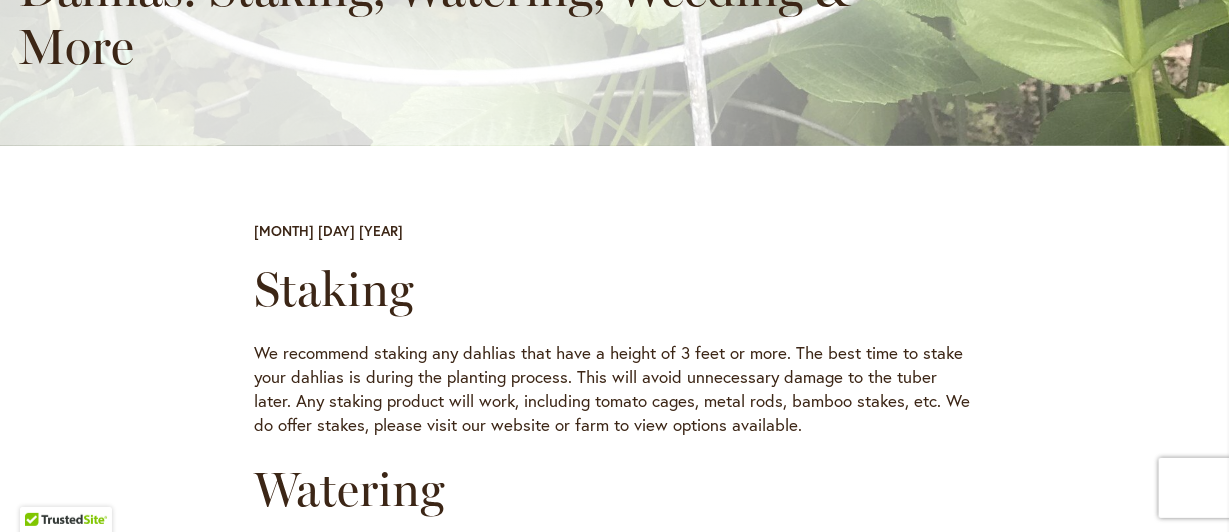 scroll, scrollTop: 266, scrollLeft: 0, axis: vertical 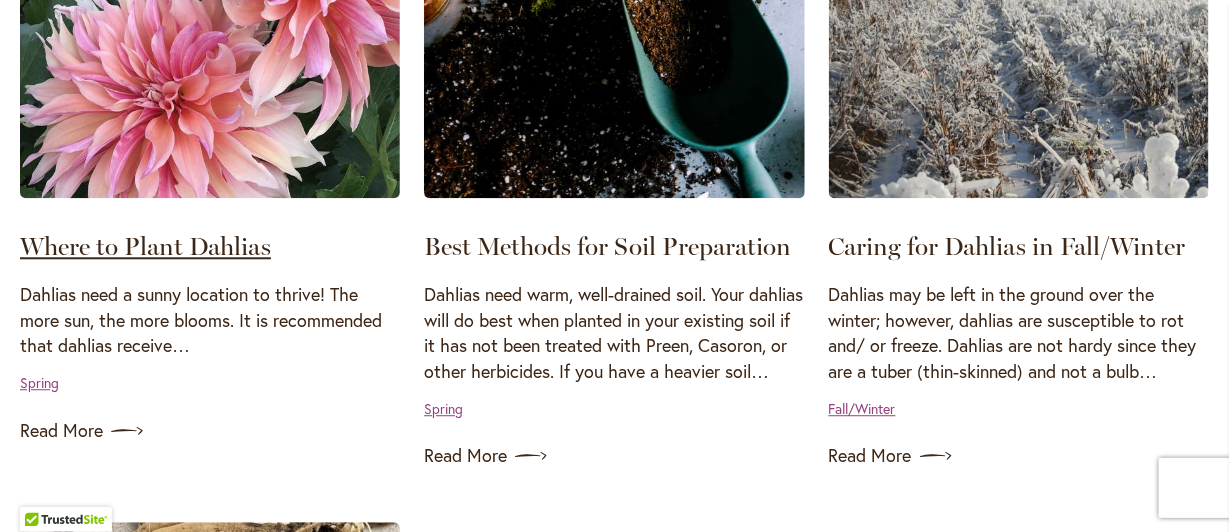 click on "Where to Plant Dahlias" at bounding box center [145, 246] 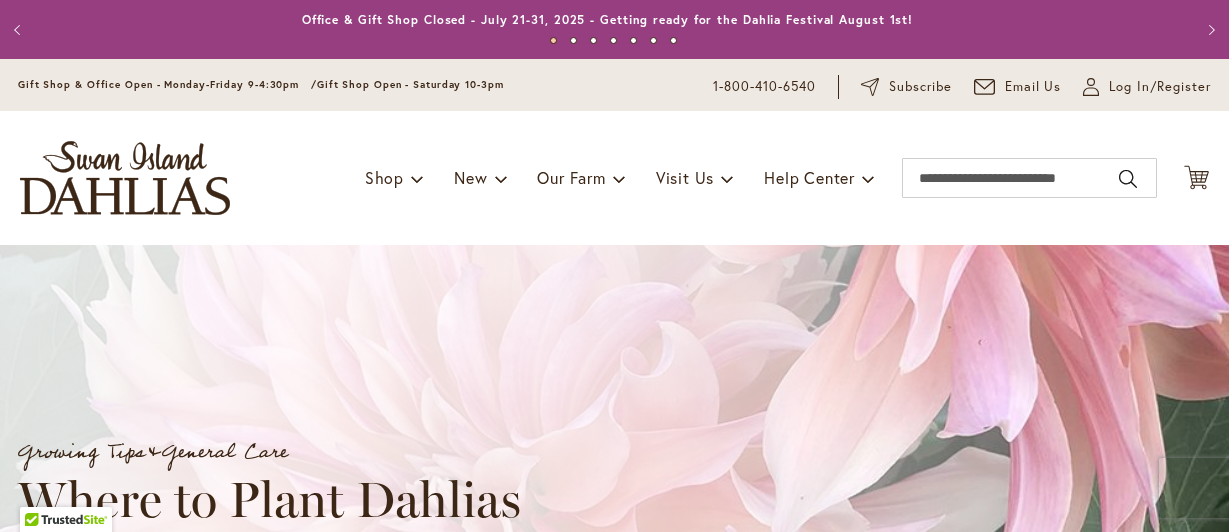scroll, scrollTop: 0, scrollLeft: 0, axis: both 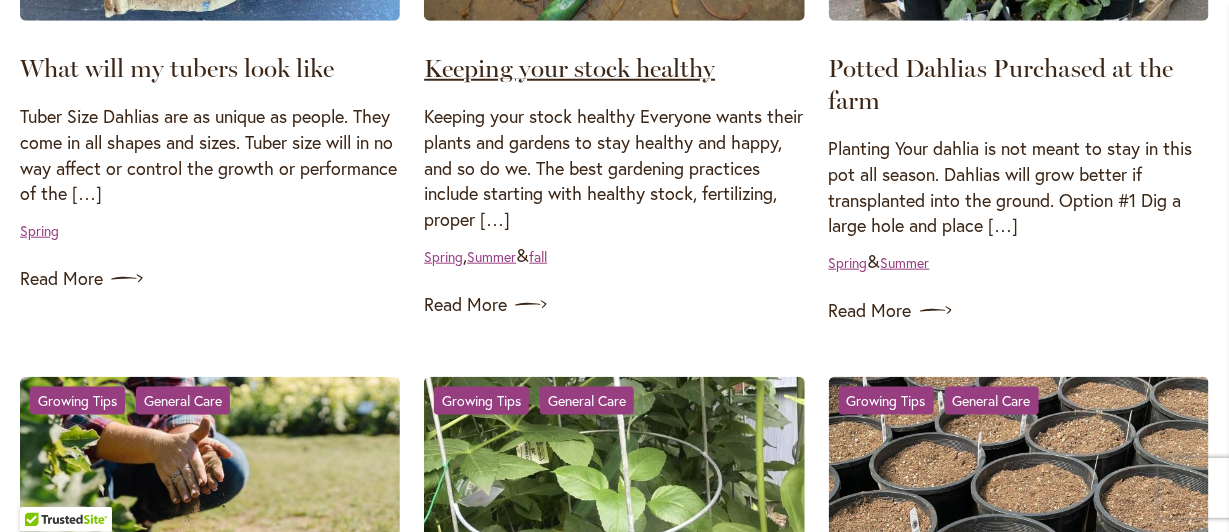 click on "Keeping your stock healthy" at bounding box center (569, 68) 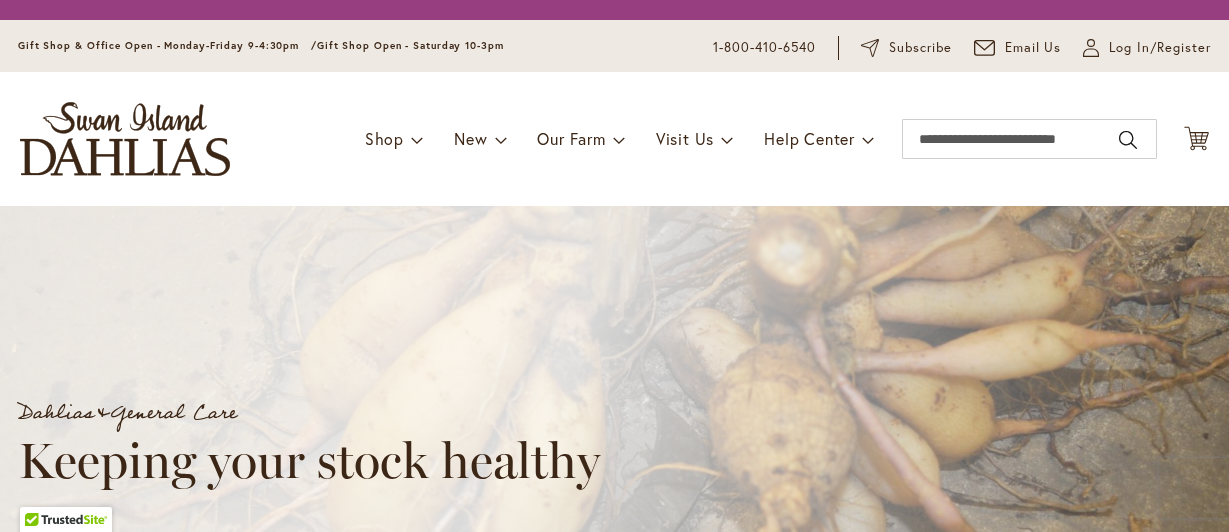 scroll, scrollTop: 0, scrollLeft: 0, axis: both 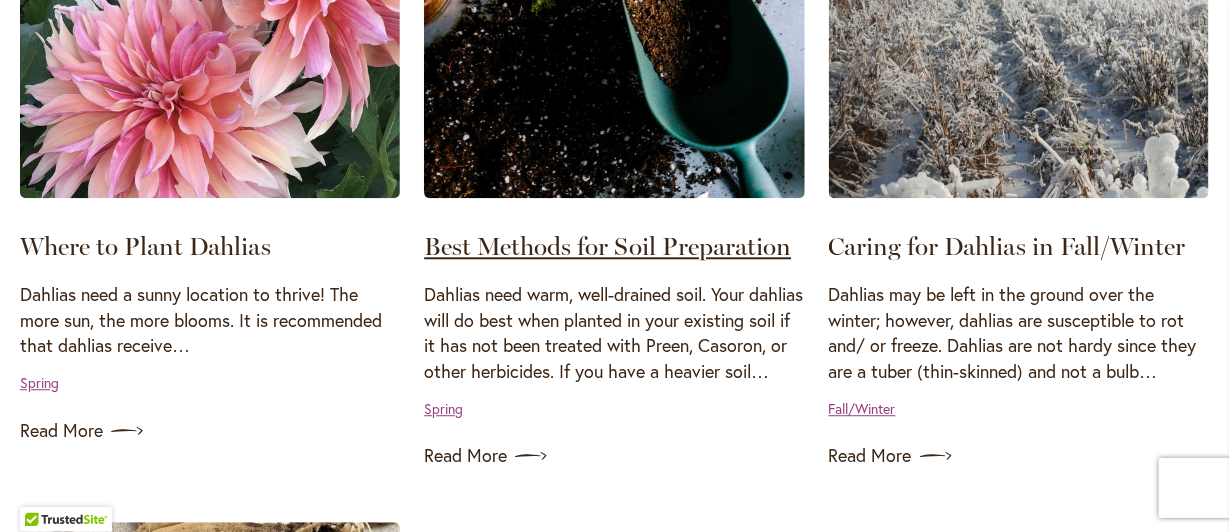 click on "Best Methods for Soil Preparation" at bounding box center (607, 246) 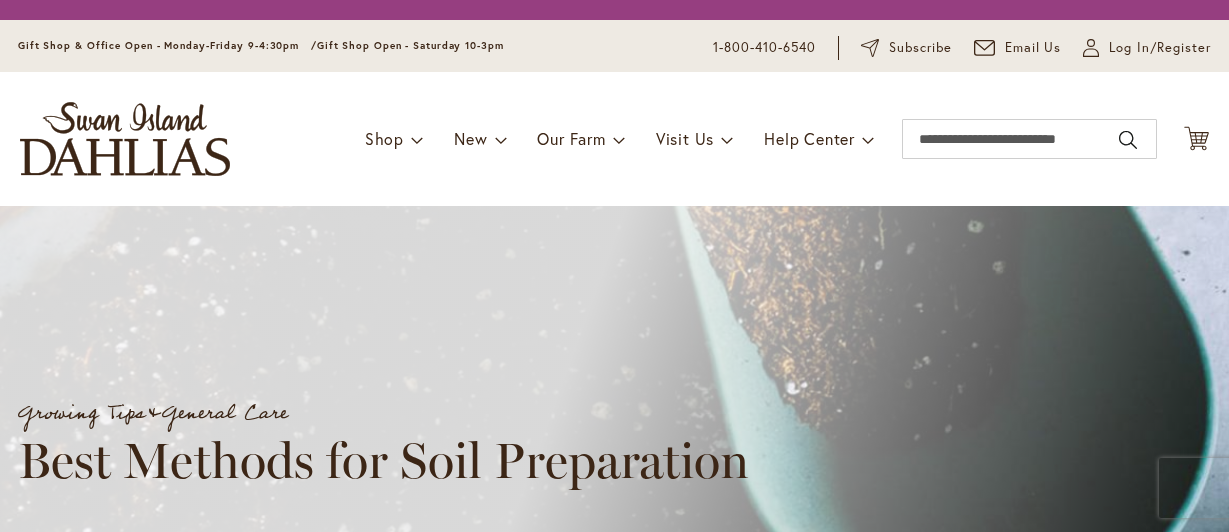 scroll, scrollTop: 0, scrollLeft: 0, axis: both 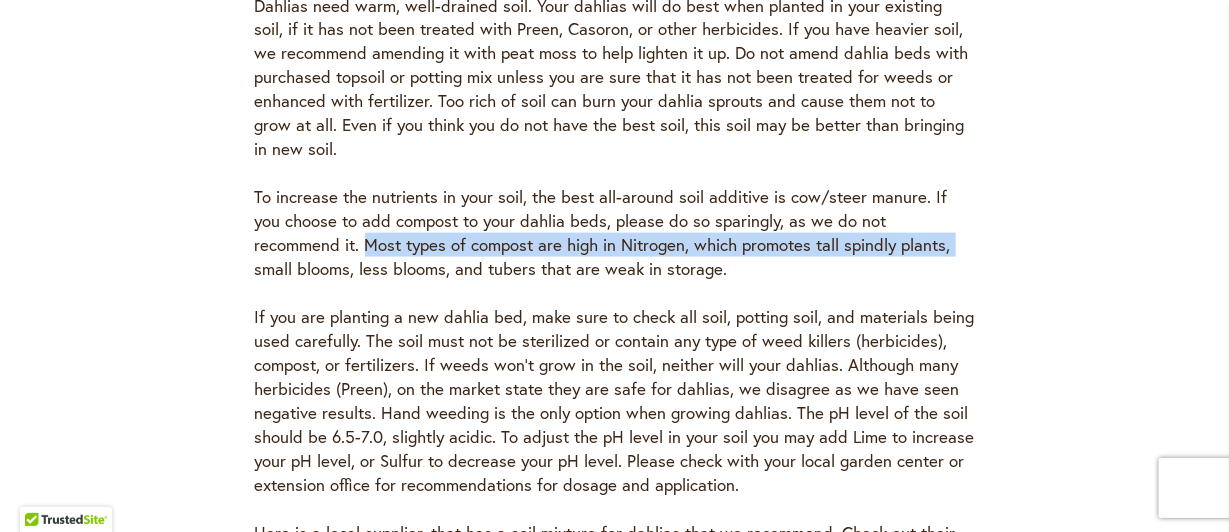 drag, startPoint x: 251, startPoint y: 243, endPoint x: 839, endPoint y: 252, distance: 588.06885 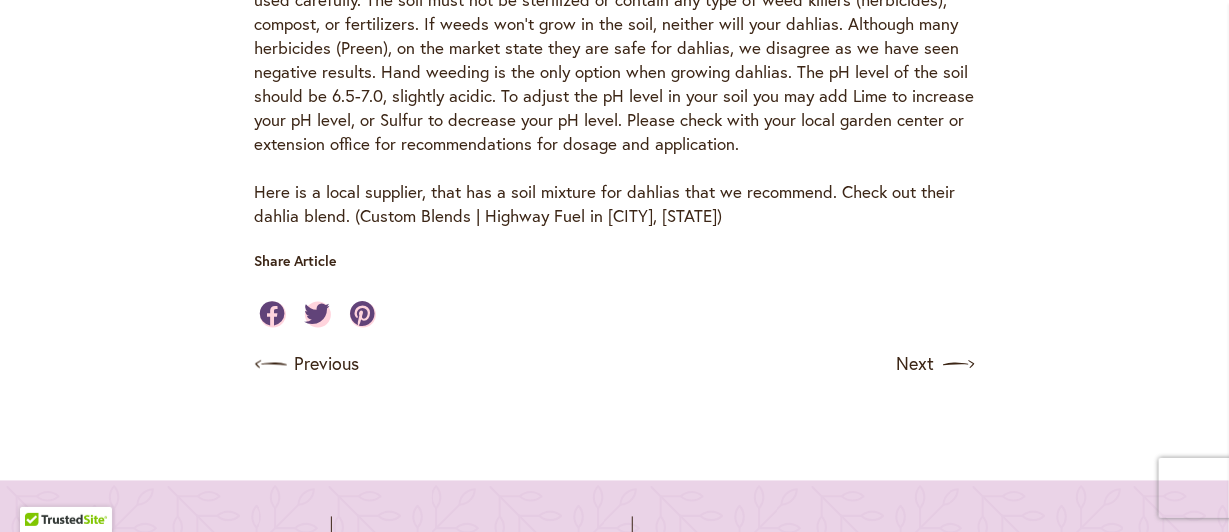 scroll, scrollTop: 1200, scrollLeft: 0, axis: vertical 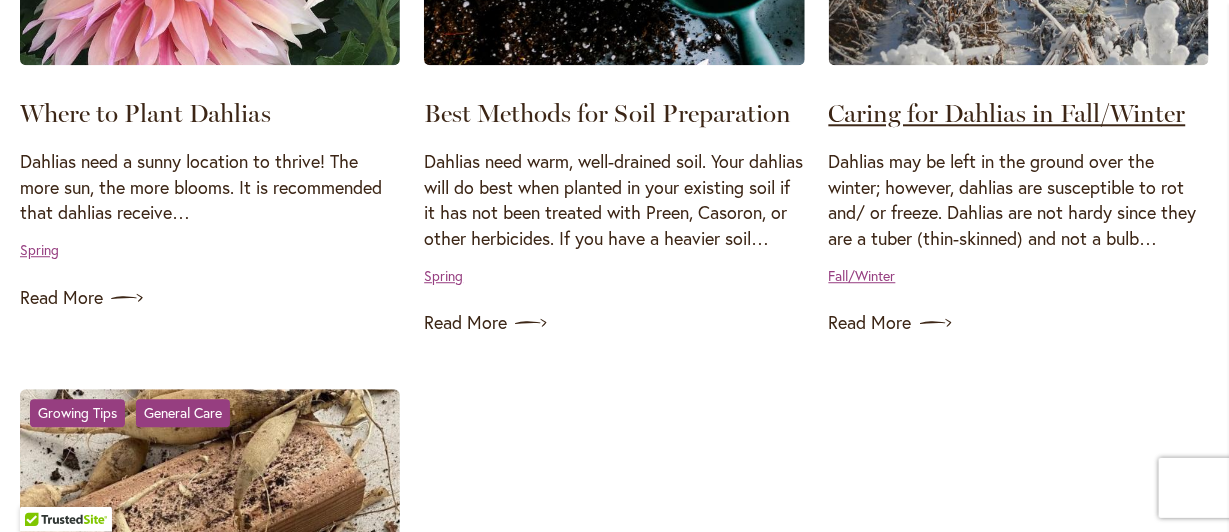 click on "Caring for Dahlias in Fall/Winter" at bounding box center (1007, 113) 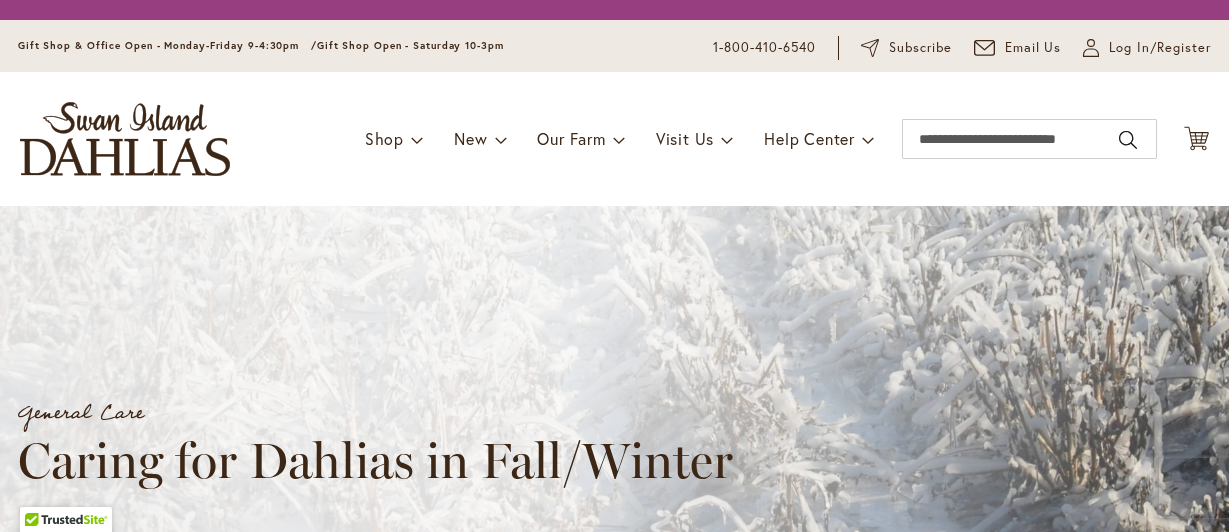 scroll, scrollTop: 0, scrollLeft: 0, axis: both 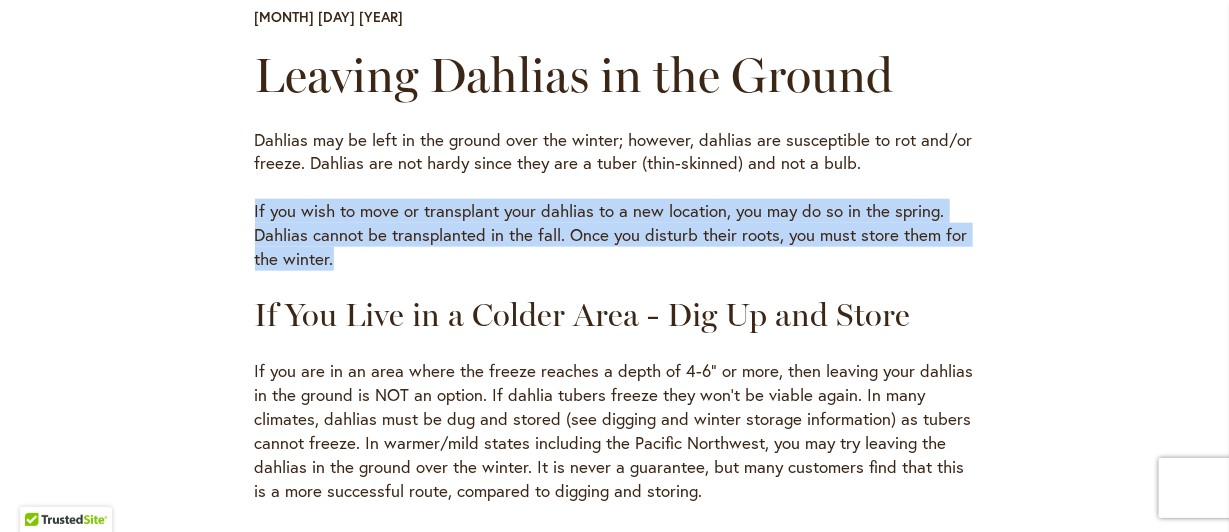 drag, startPoint x: 249, startPoint y: 209, endPoint x: 448, endPoint y: 248, distance: 202.7856 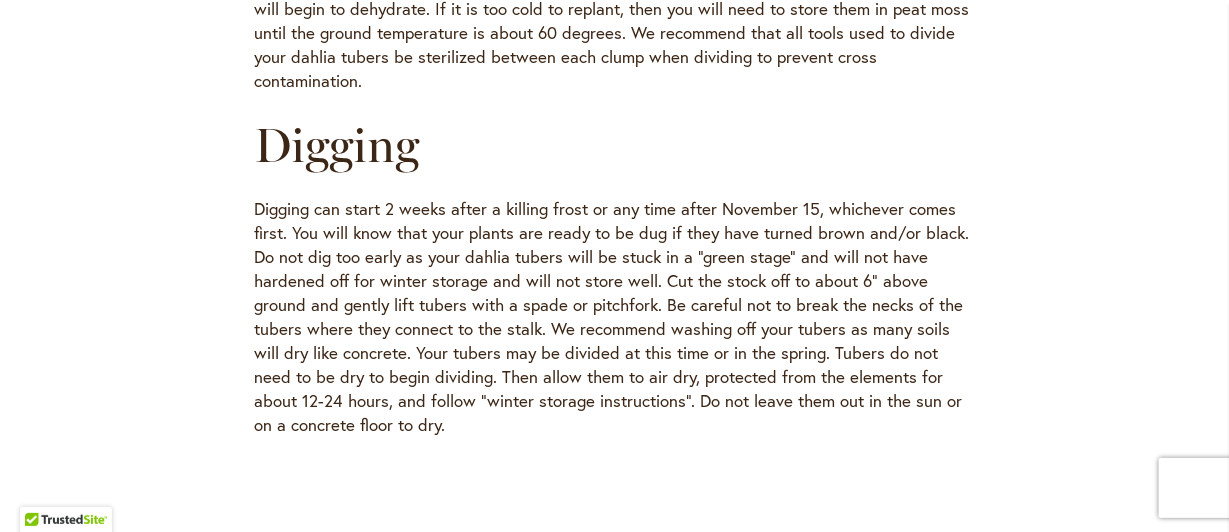 scroll, scrollTop: 2266, scrollLeft: 0, axis: vertical 